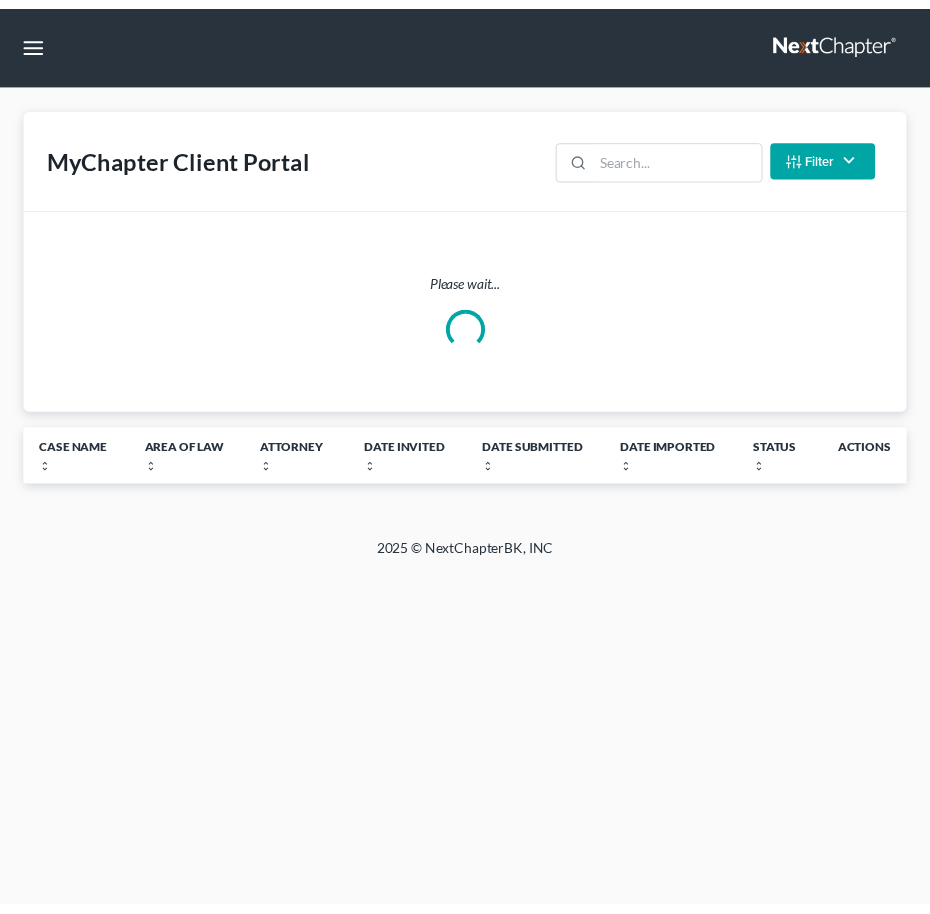 scroll, scrollTop: 0, scrollLeft: 0, axis: both 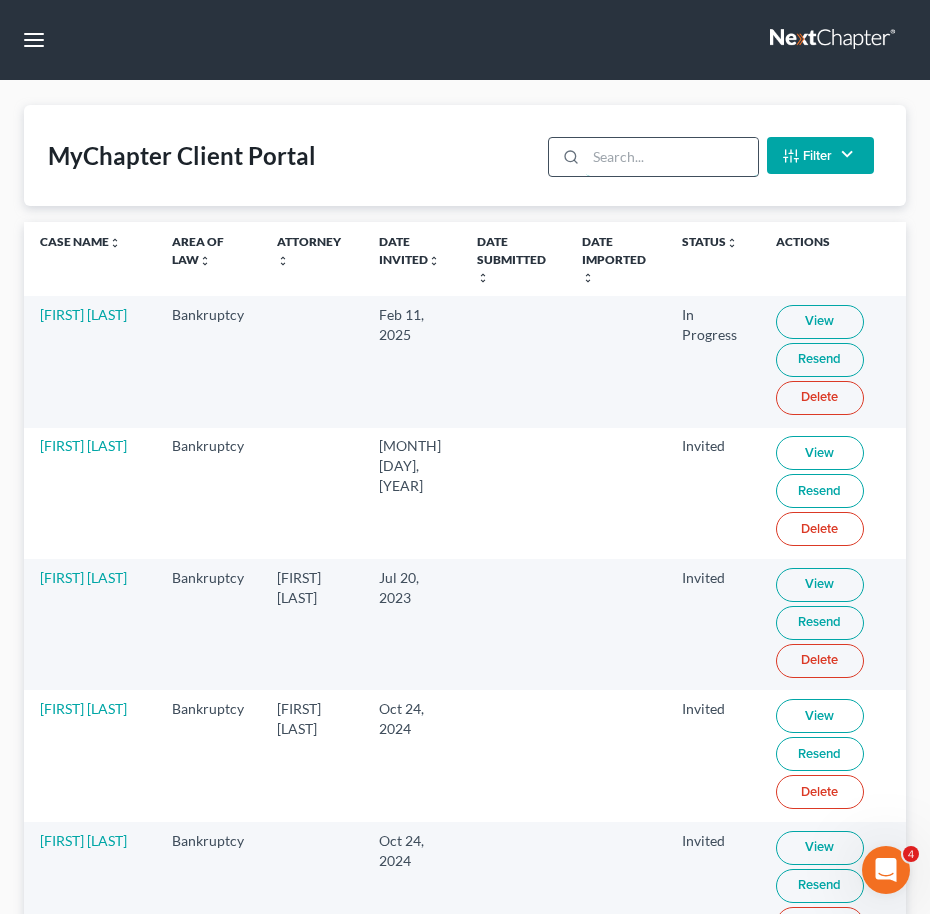 click at bounding box center [671, 157] 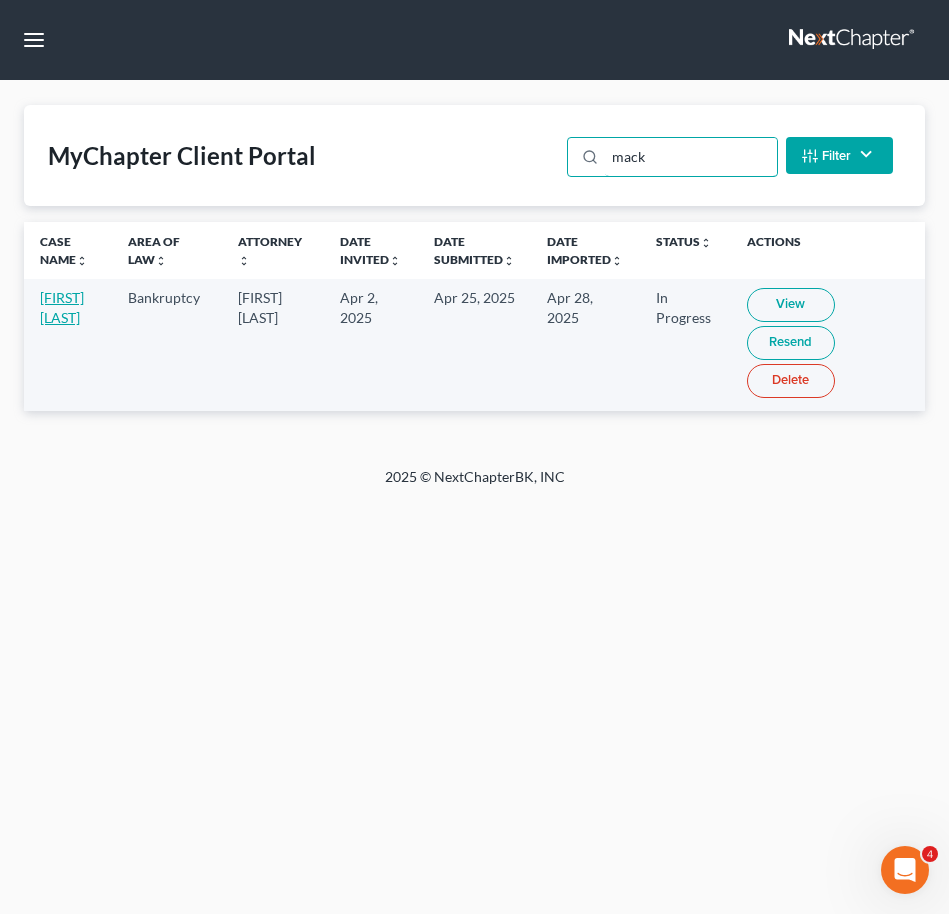 type on "mack" 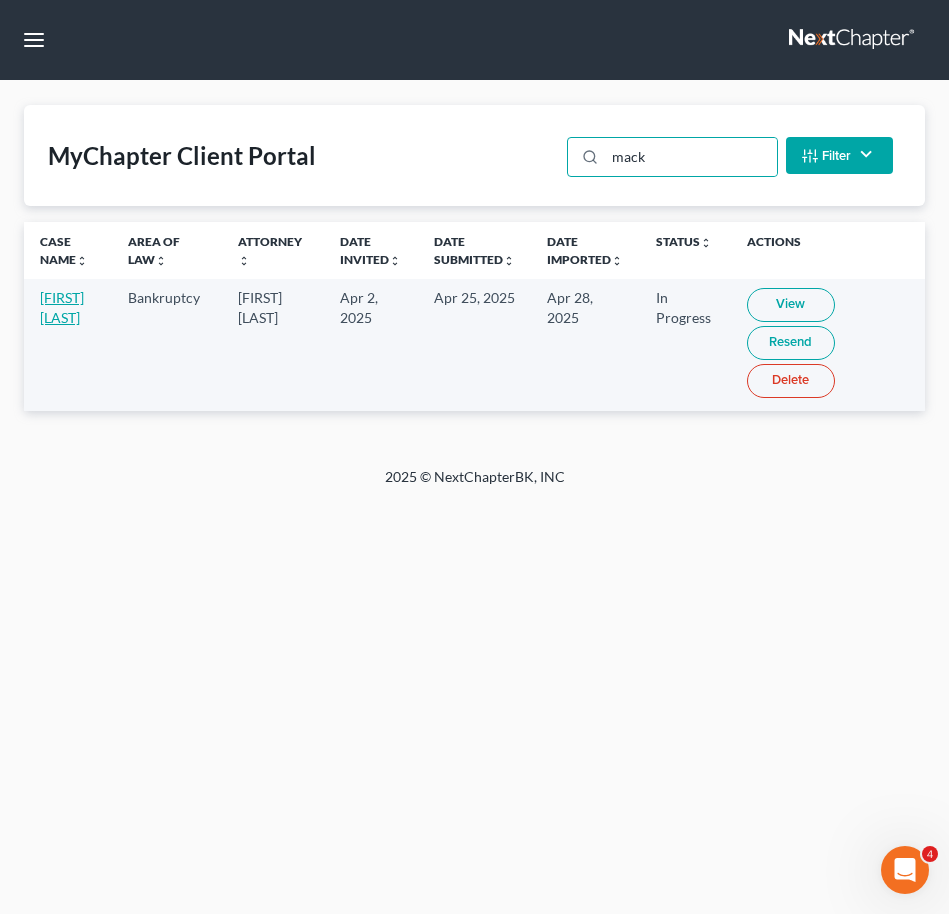 click on "[FIRST] [LAST]" at bounding box center [62, 307] 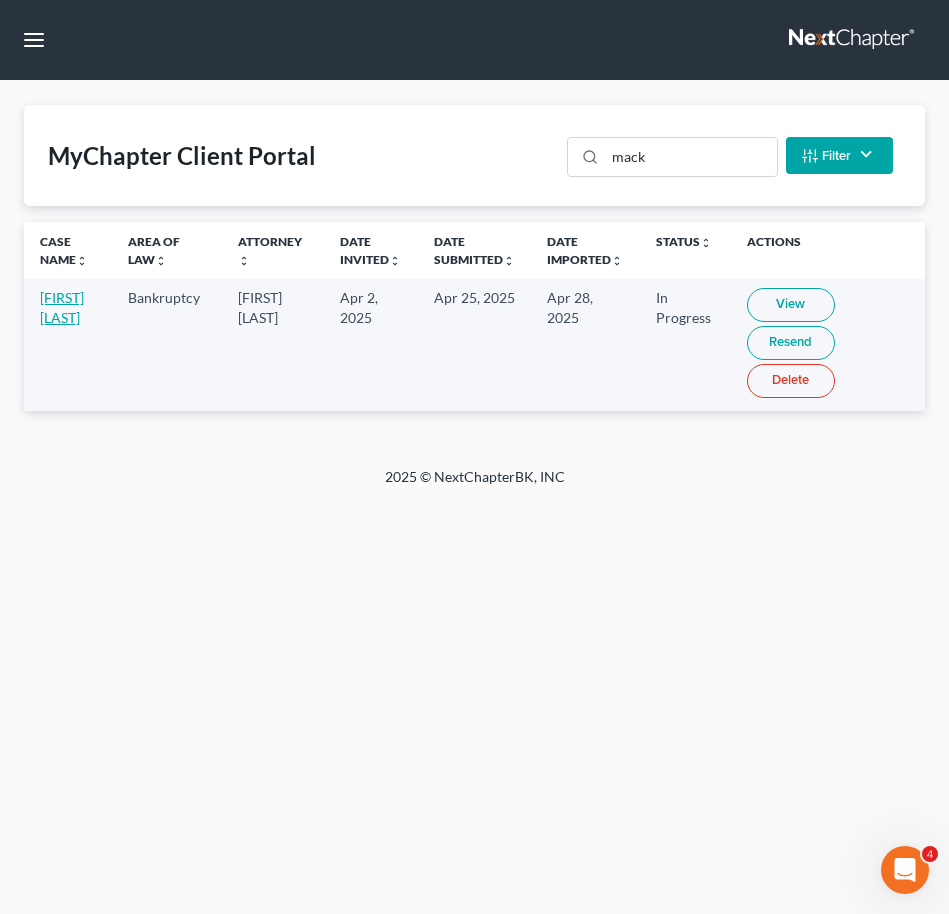 select on "6" 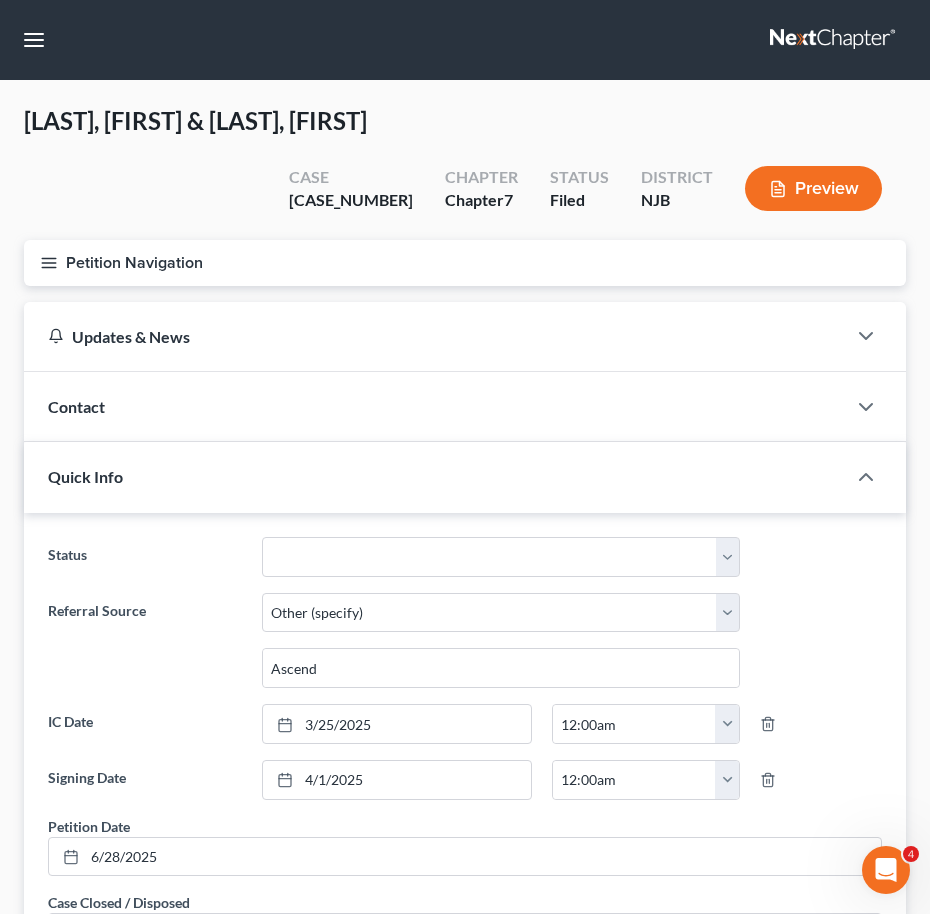 click on "[FIRST], [FIRST] Upgraded Case [NUMBER] Chapter Chapter  7 Status Filed District NJB Preview Petition Navigation
Case Dashboard
Payments
Invoices
Payments
Payments
Credit Report" at bounding box center [465, 1282] 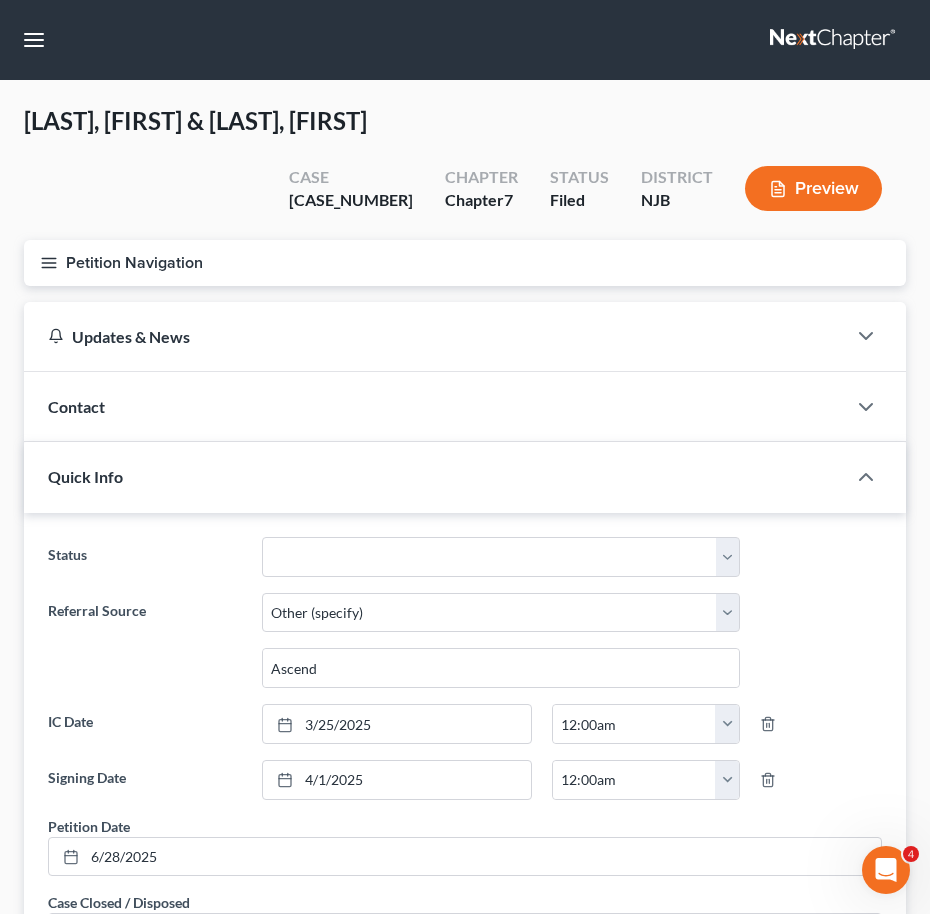 click 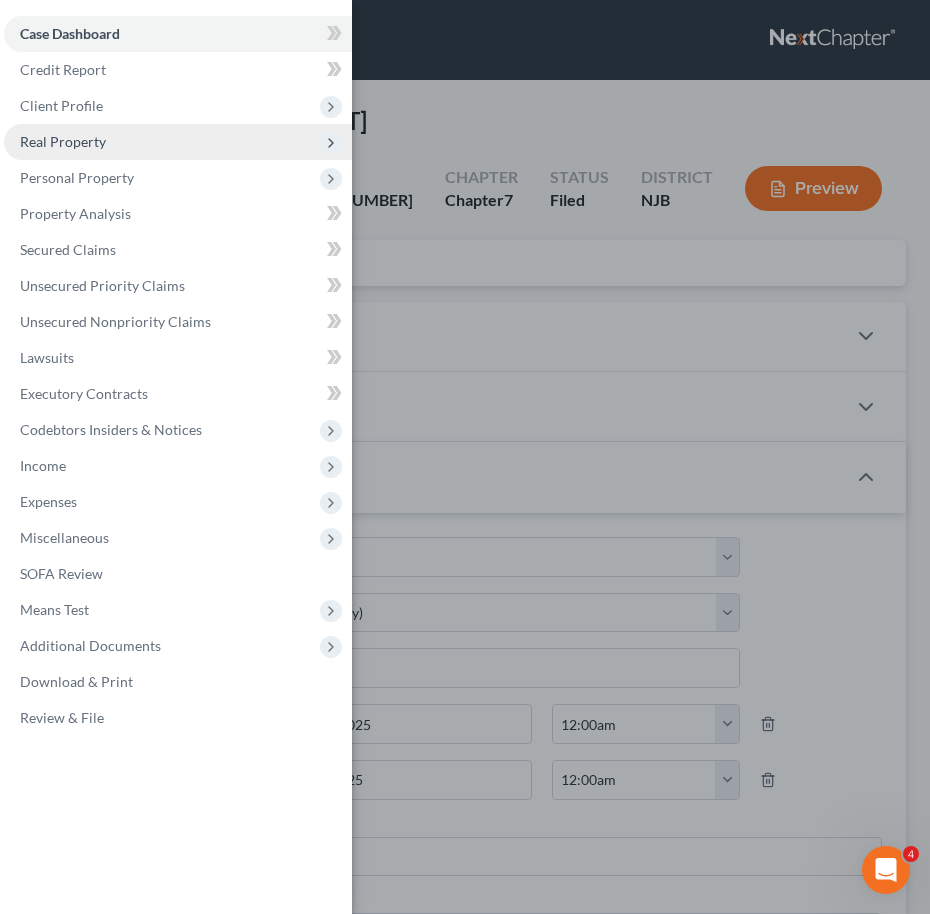 click on "Real Property" at bounding box center (178, 142) 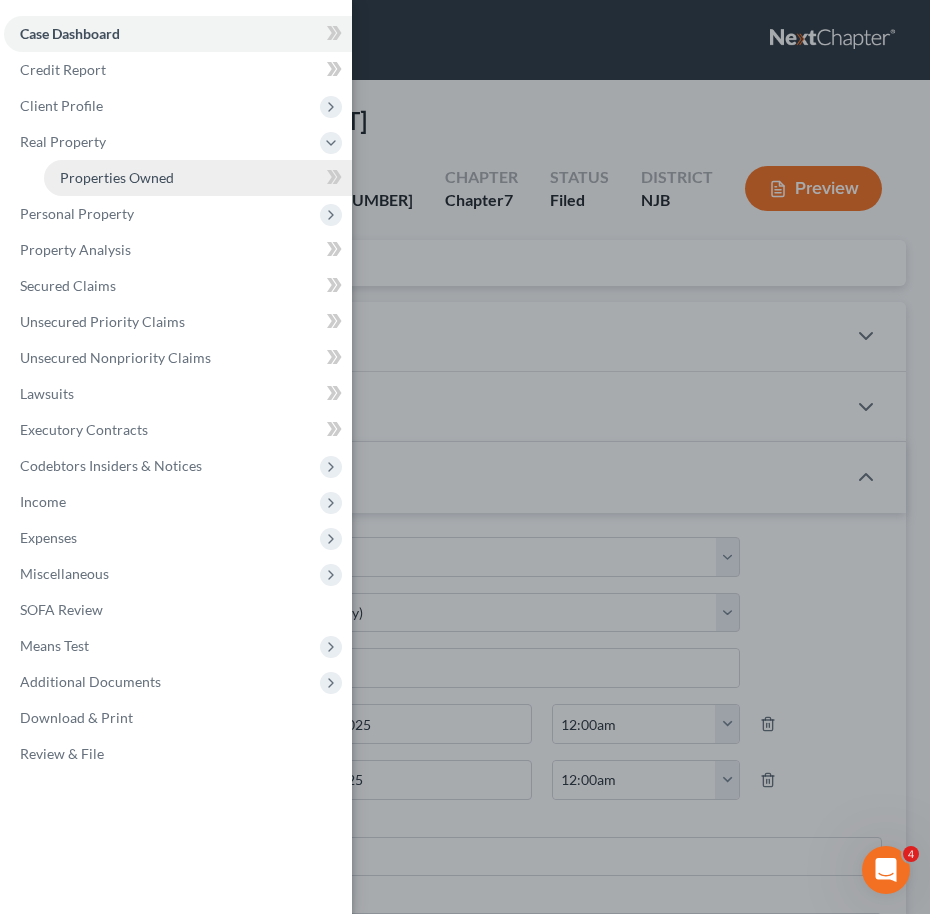 click on "Properties Owned" at bounding box center (117, 177) 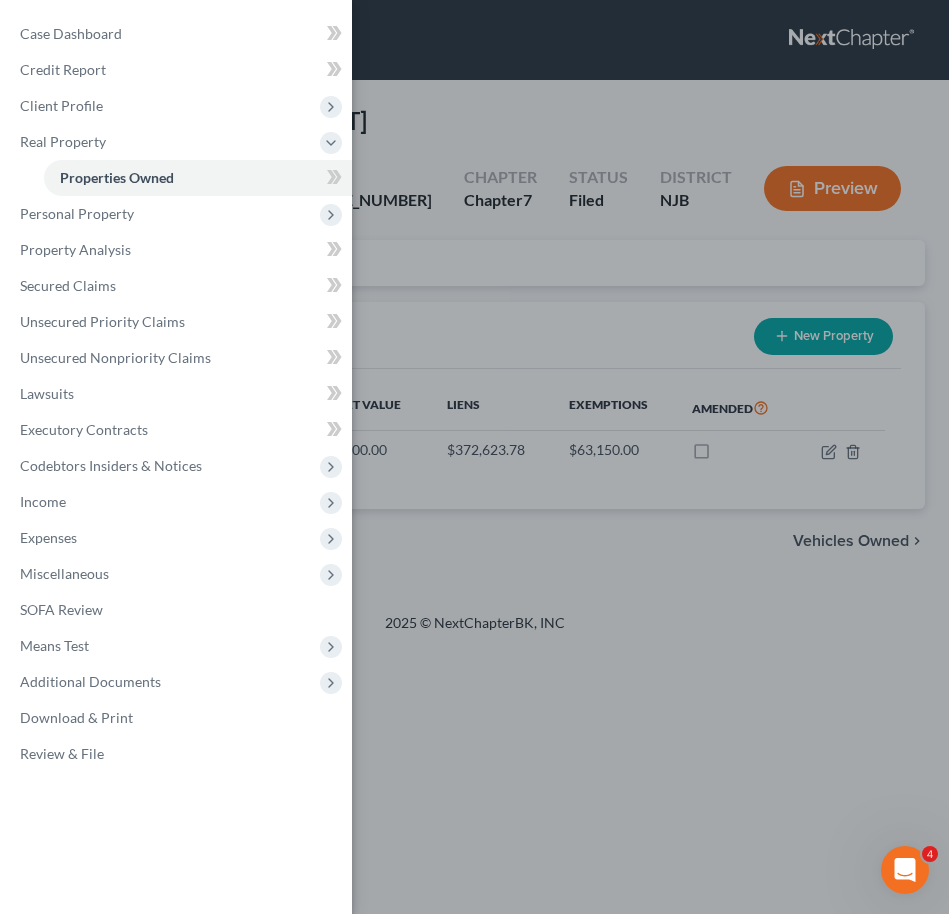 click on "Case Dashboard
Payments
Invoices
Payments
Payments
Credit Report
Client Profile" at bounding box center (474, 457) 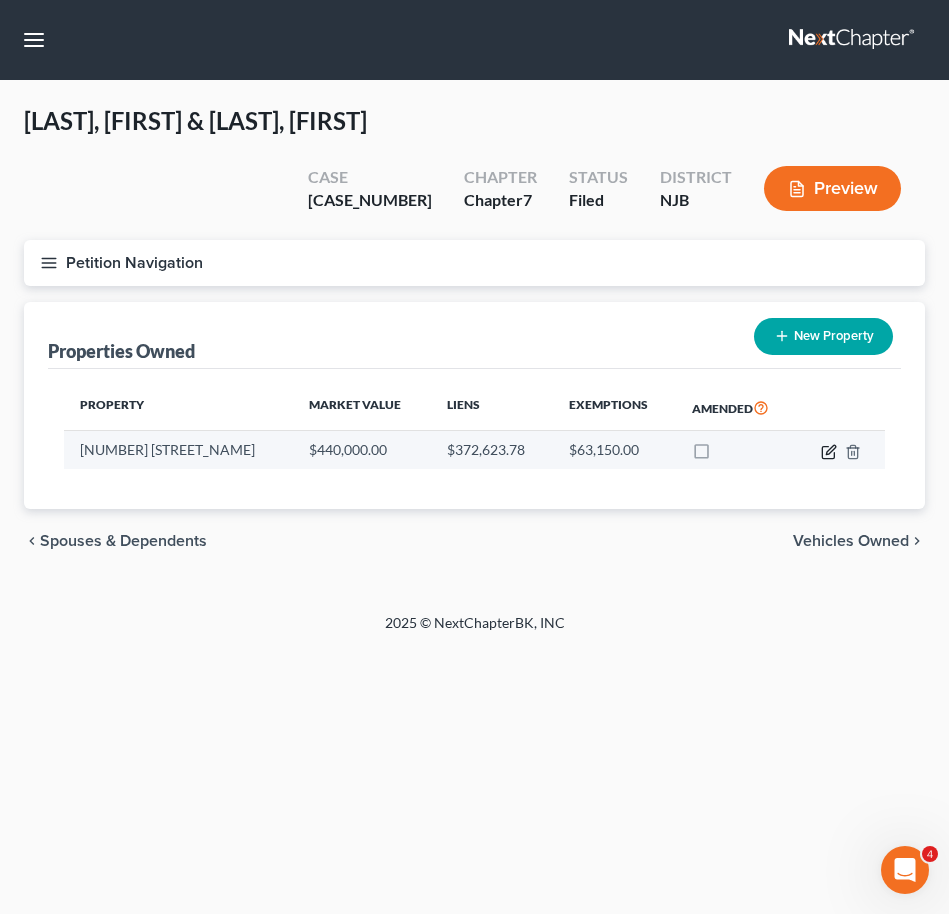 click 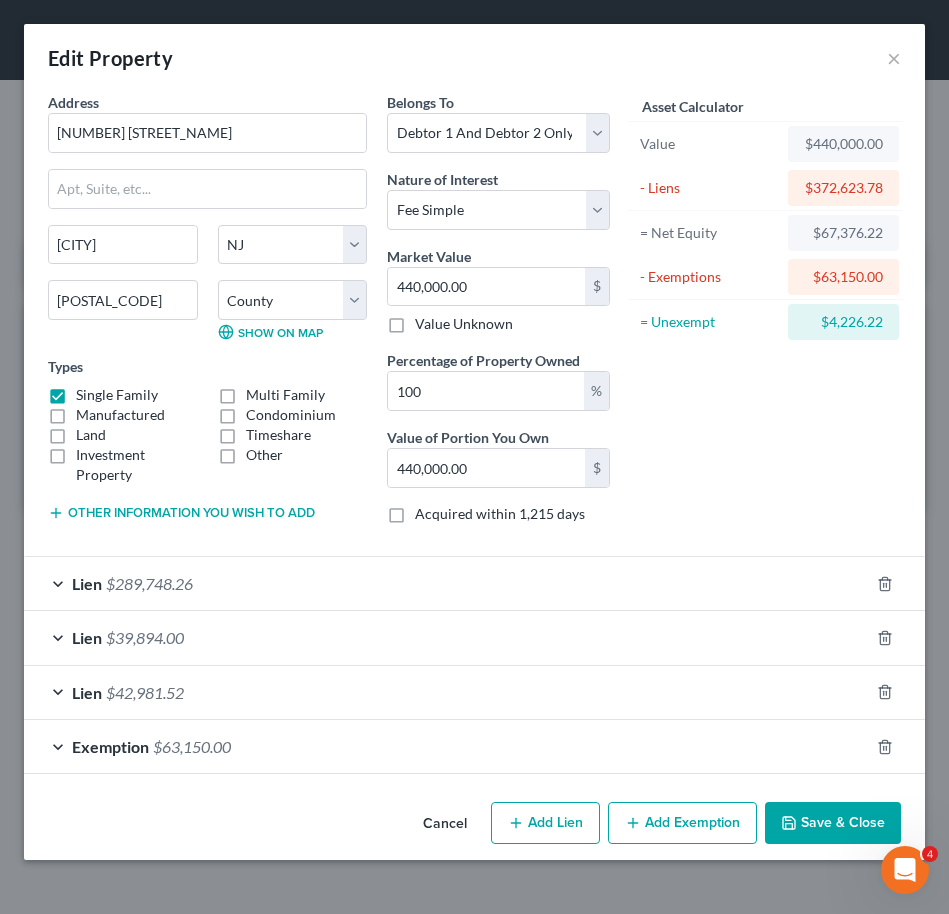 click on "Lien $42,981.52" at bounding box center [446, 692] 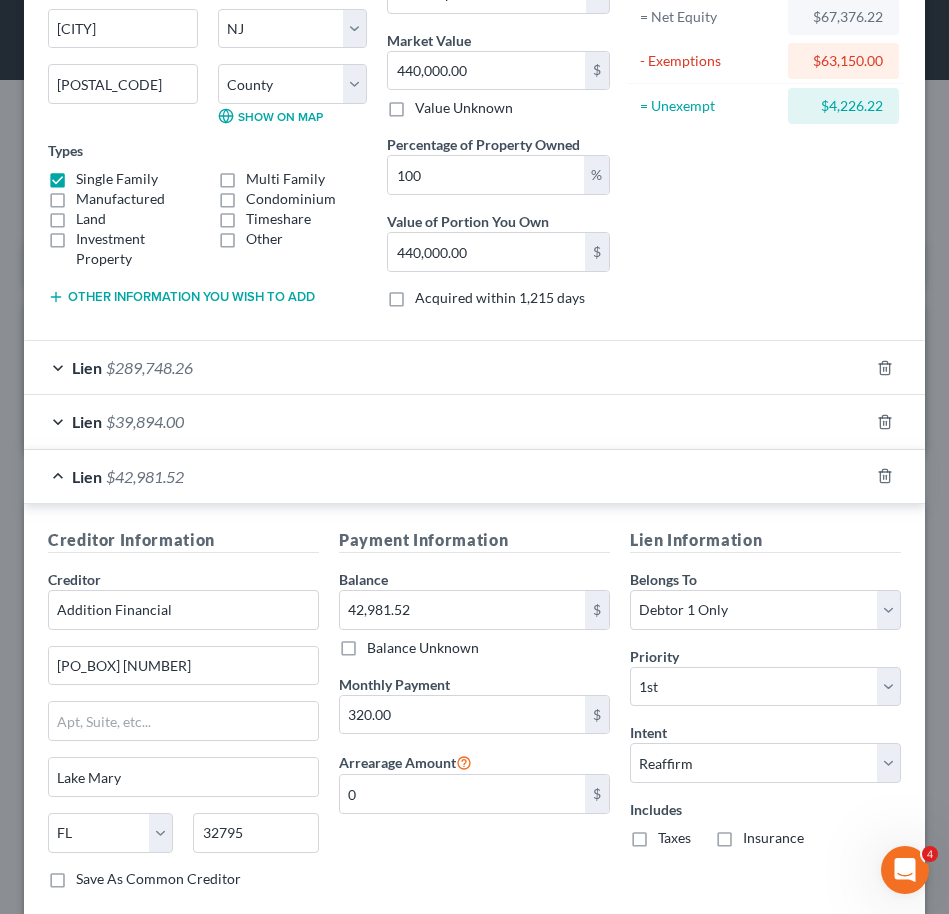 scroll, scrollTop: 265, scrollLeft: 0, axis: vertical 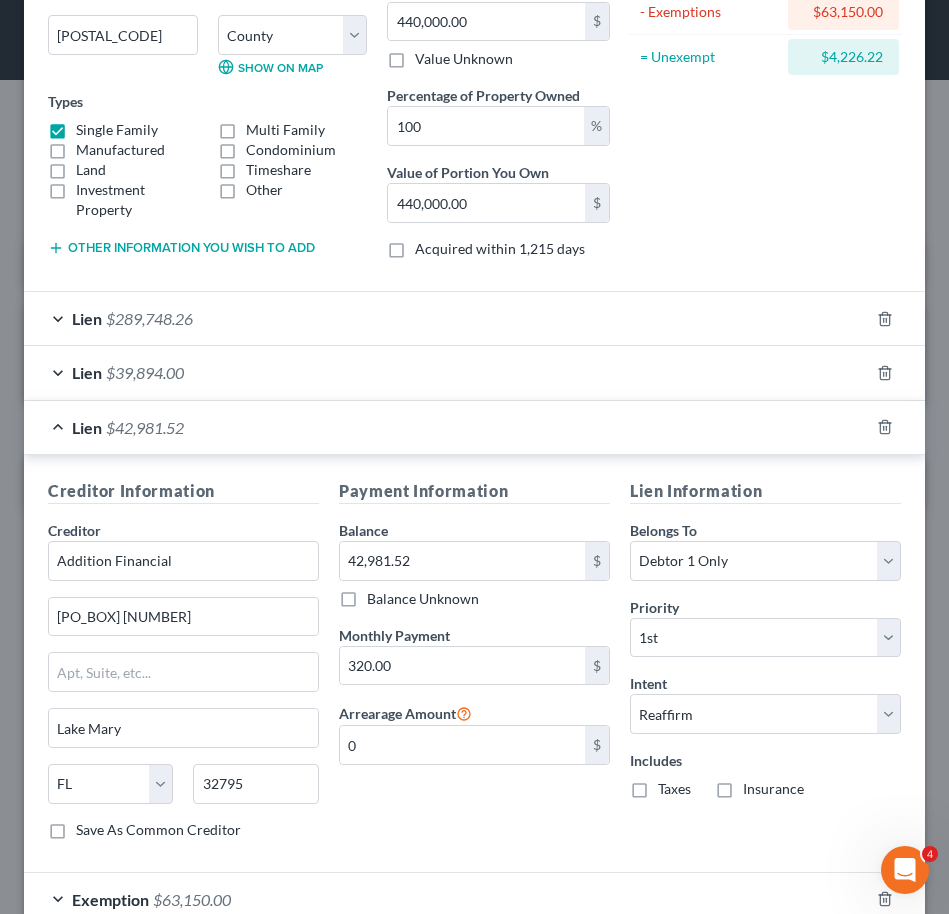 click on "Lien [CURRENCY][AMOUNT]" at bounding box center [446, 372] 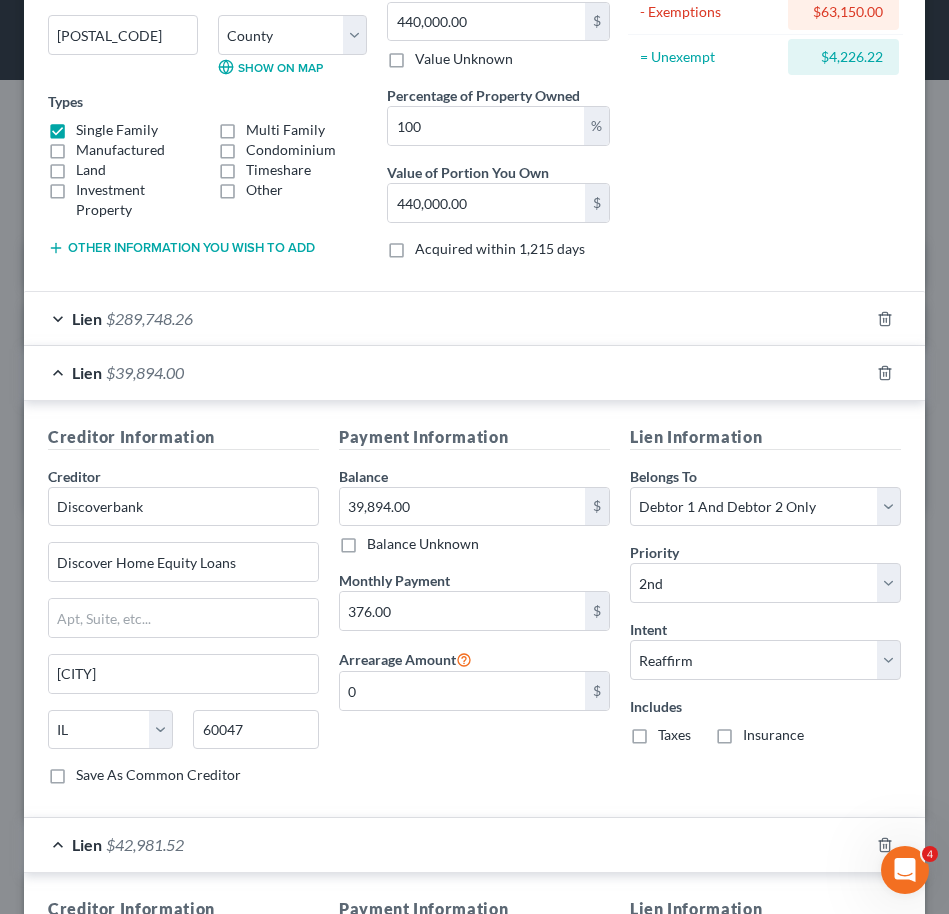 click on "Lien $289,748.26" at bounding box center [446, 318] 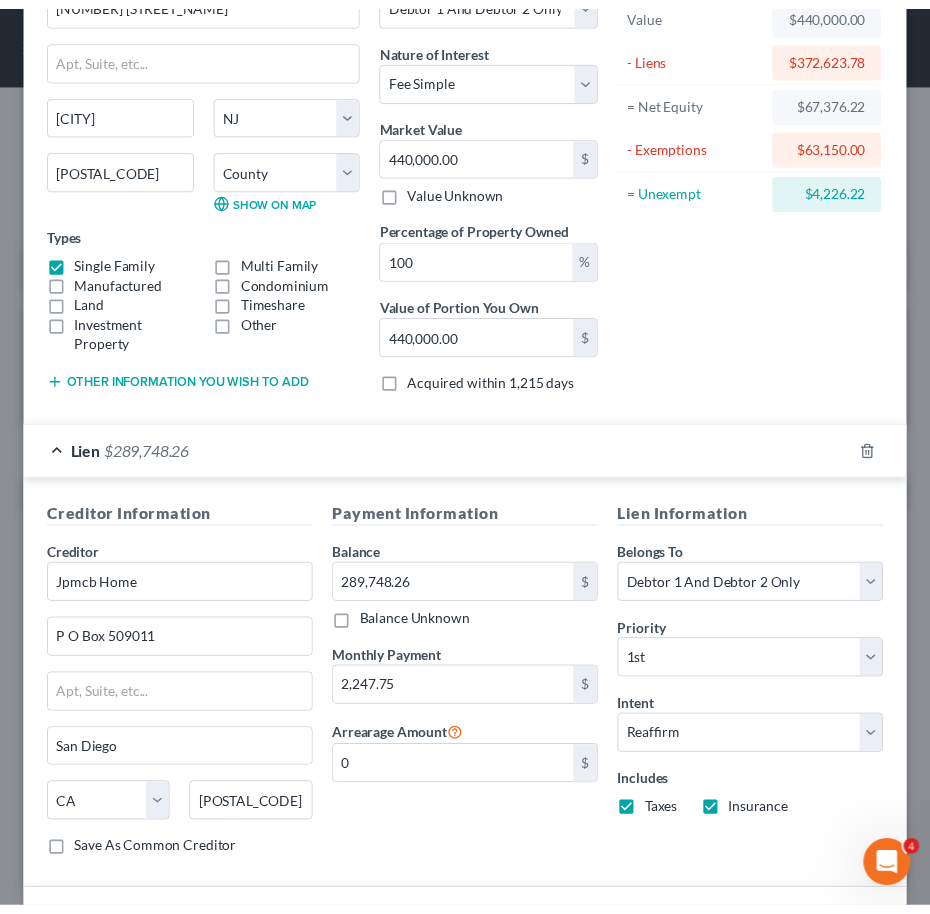 scroll, scrollTop: 0, scrollLeft: 0, axis: both 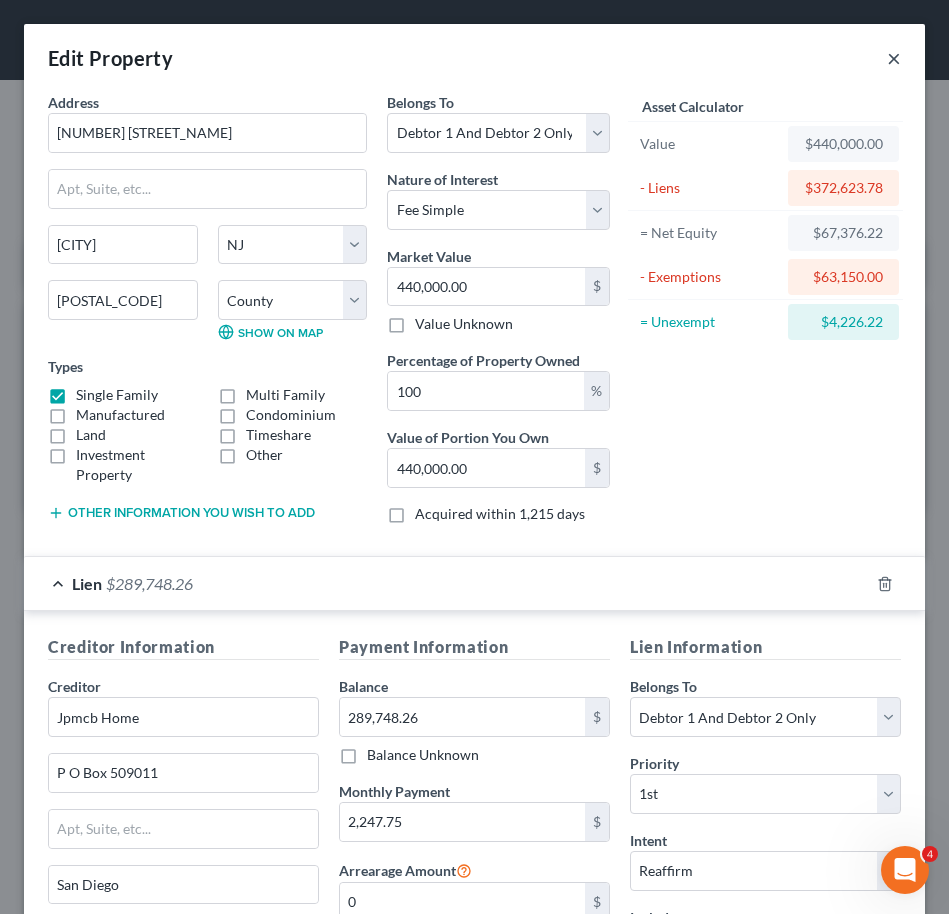 click on "×" at bounding box center [894, 58] 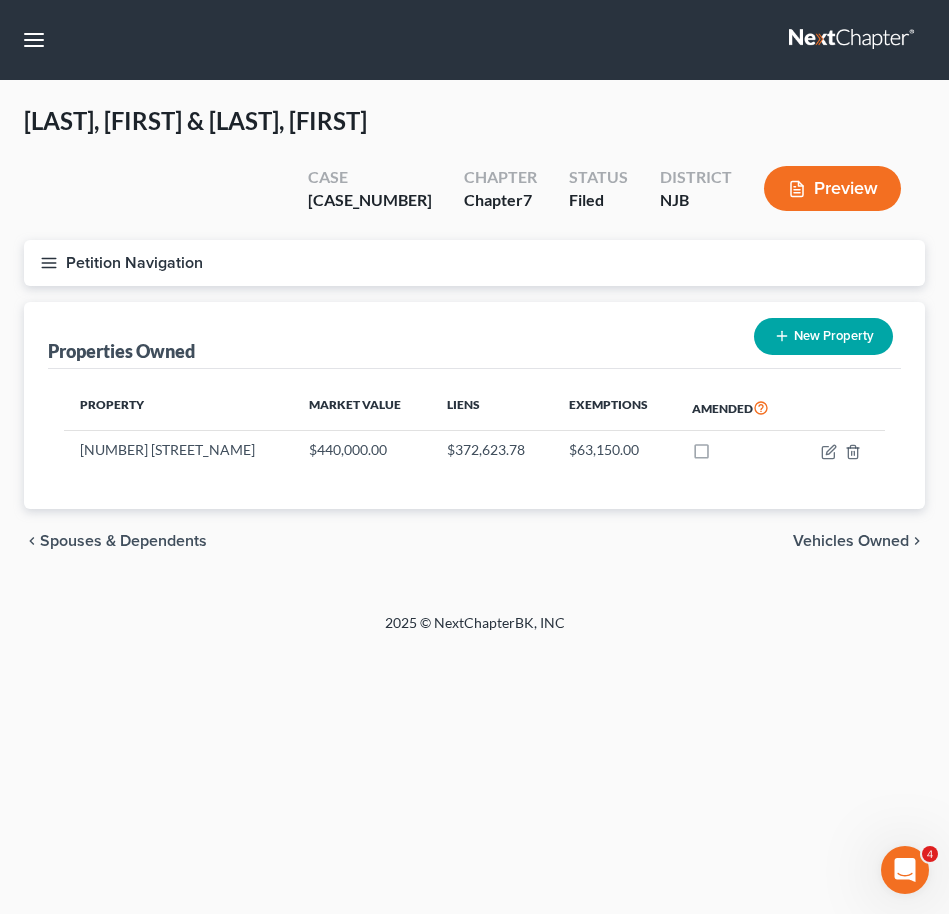 click on "Petition Navigation" at bounding box center (474, 263) 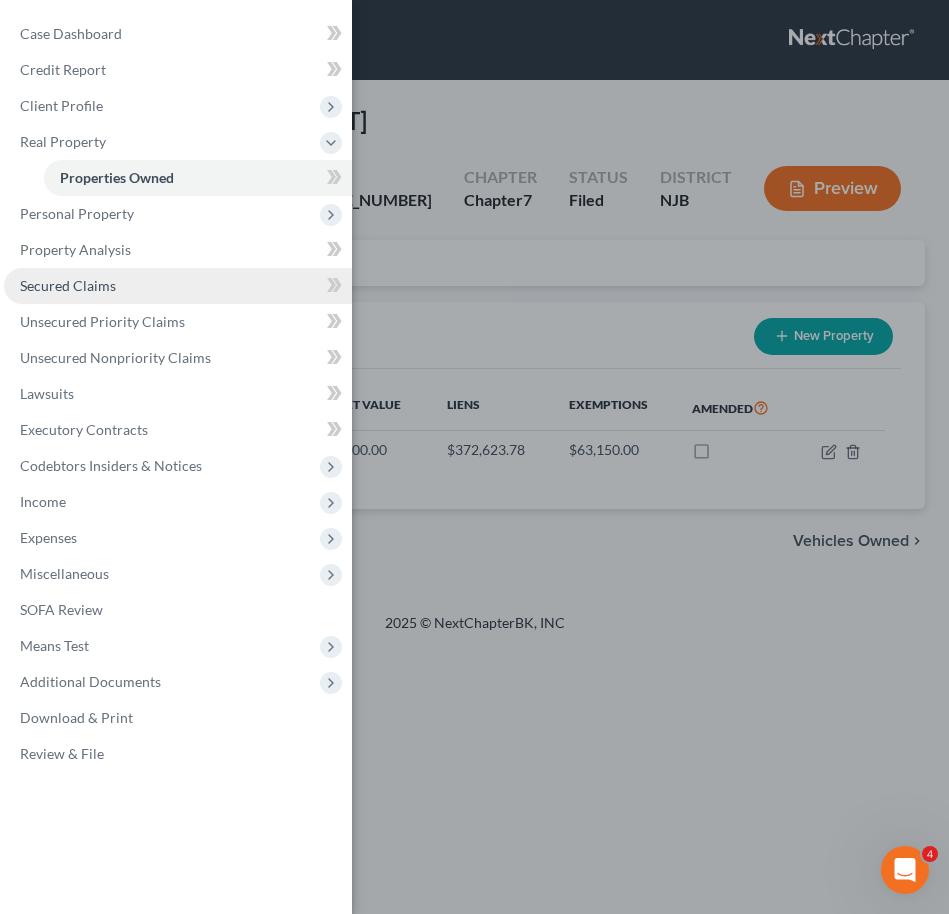 click on "Secured Claims" at bounding box center [68, 285] 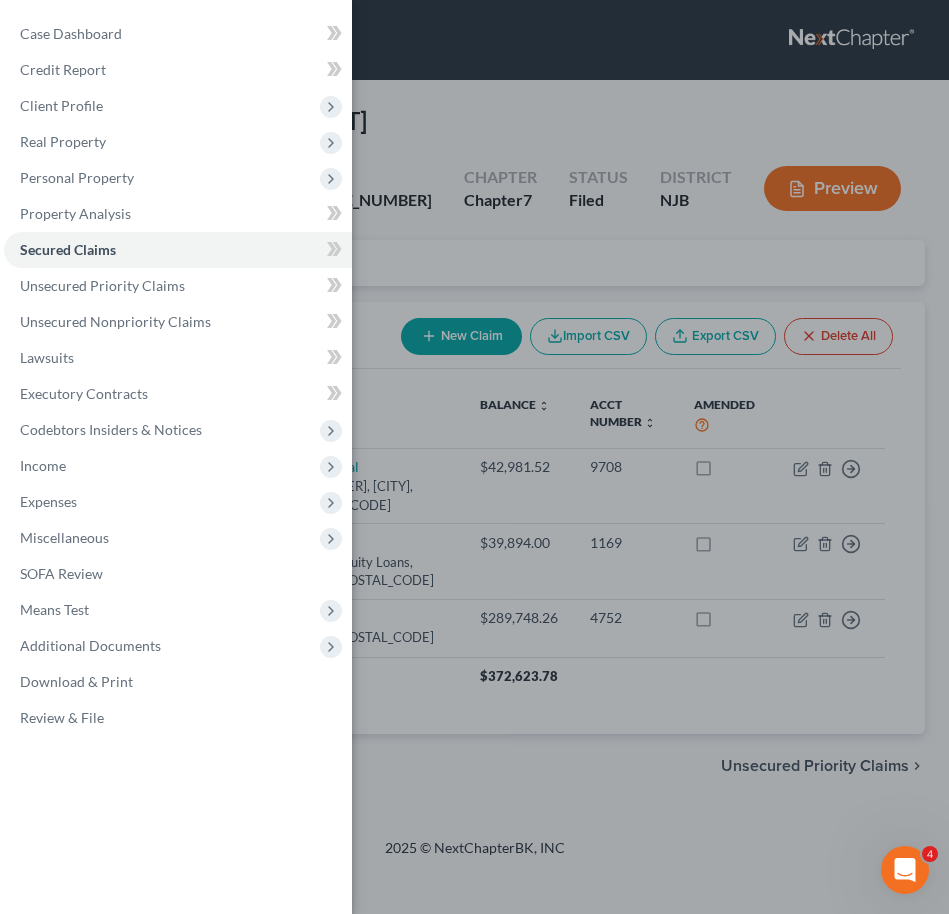 click on "Case Dashboard
Payments
Invoices
Payments
Payments
Credit Report
Client Profile" at bounding box center (474, 457) 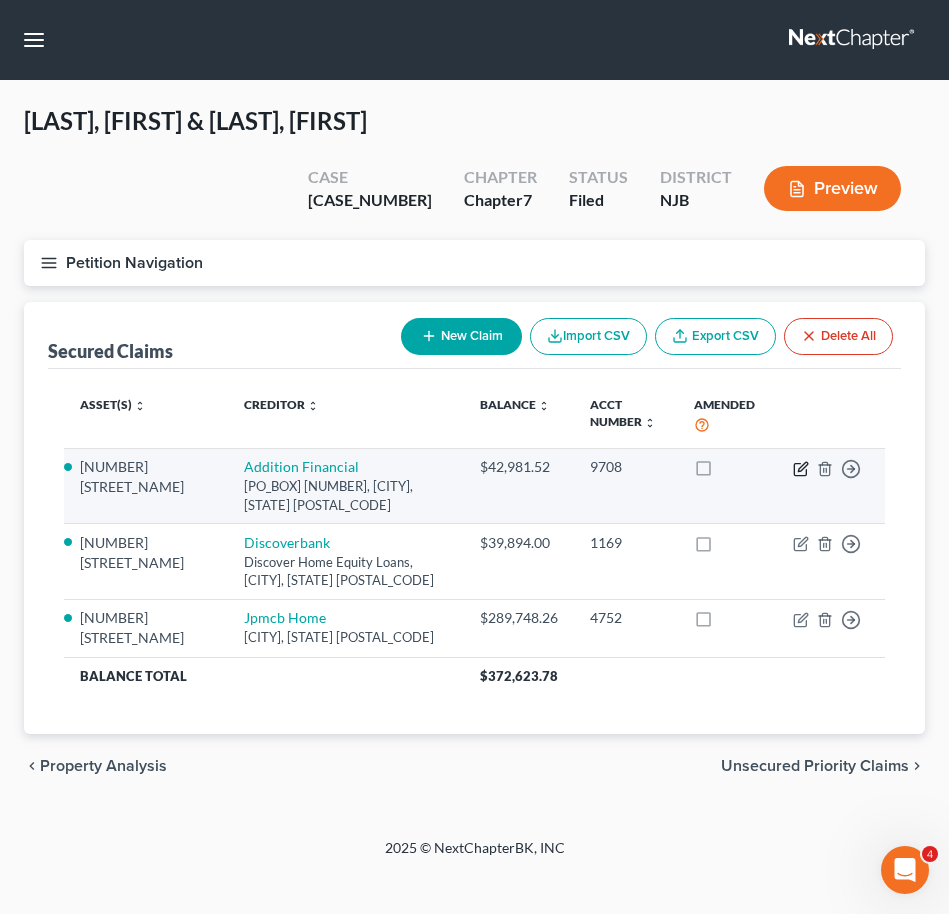 click 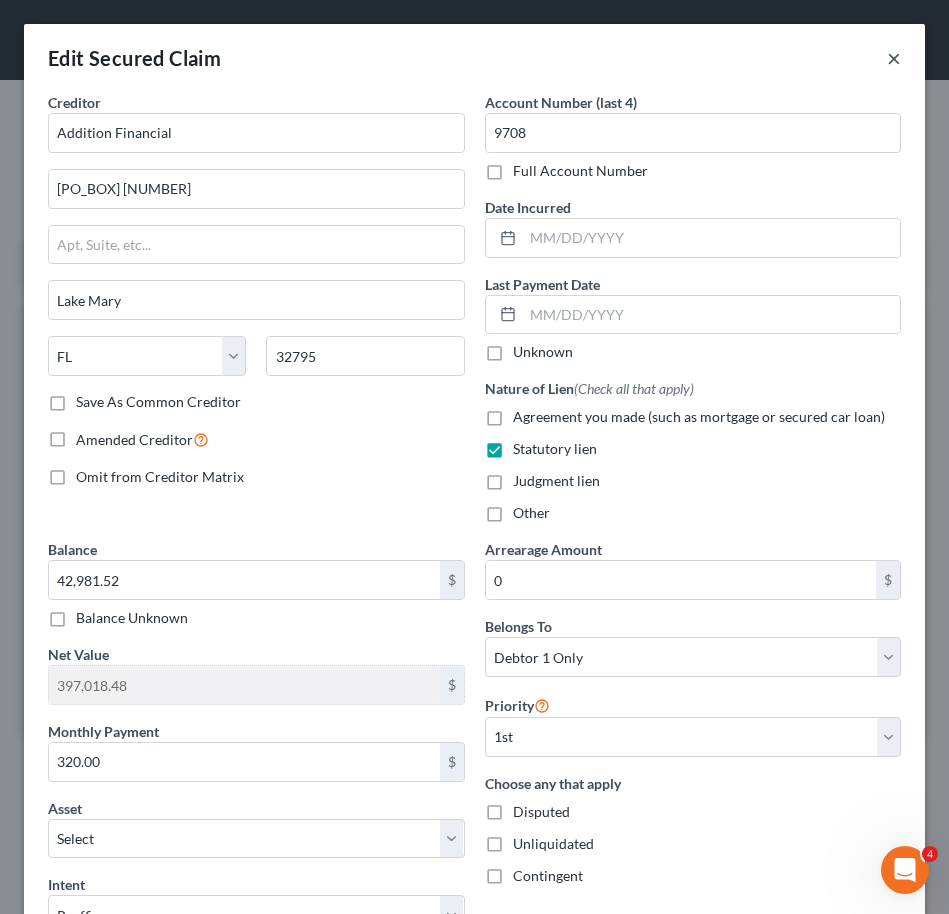 click on "×" at bounding box center [894, 58] 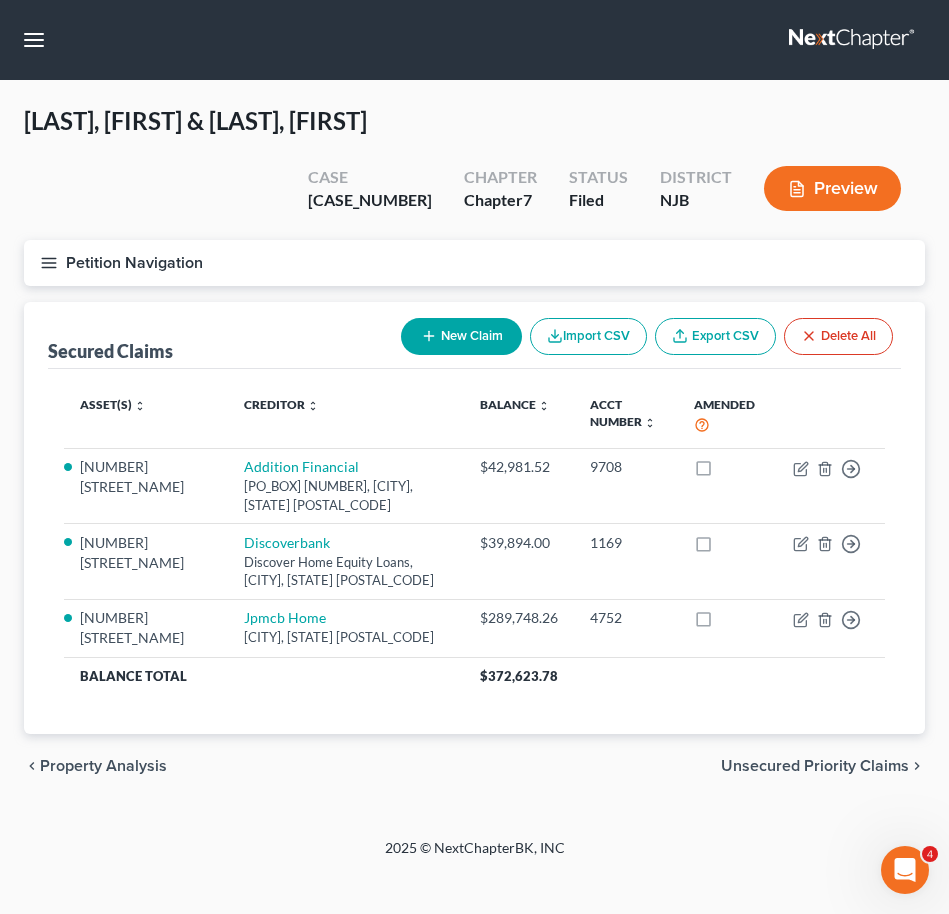 click 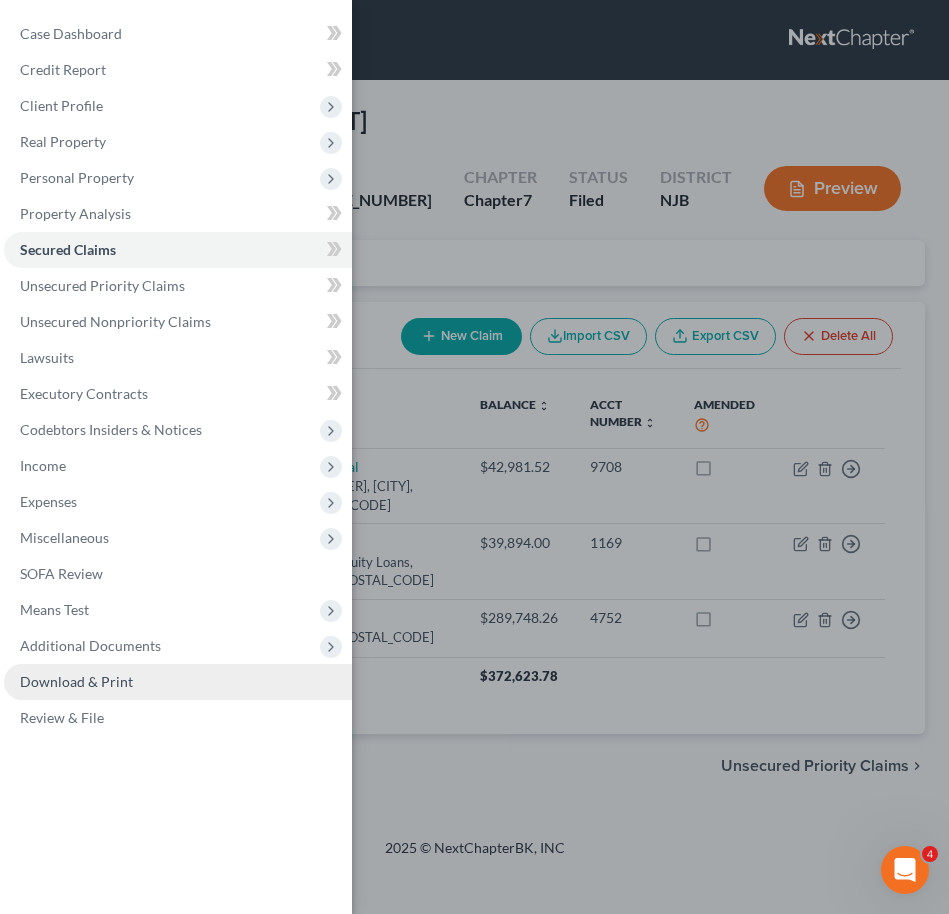 click on "Download & Print" at bounding box center [76, 681] 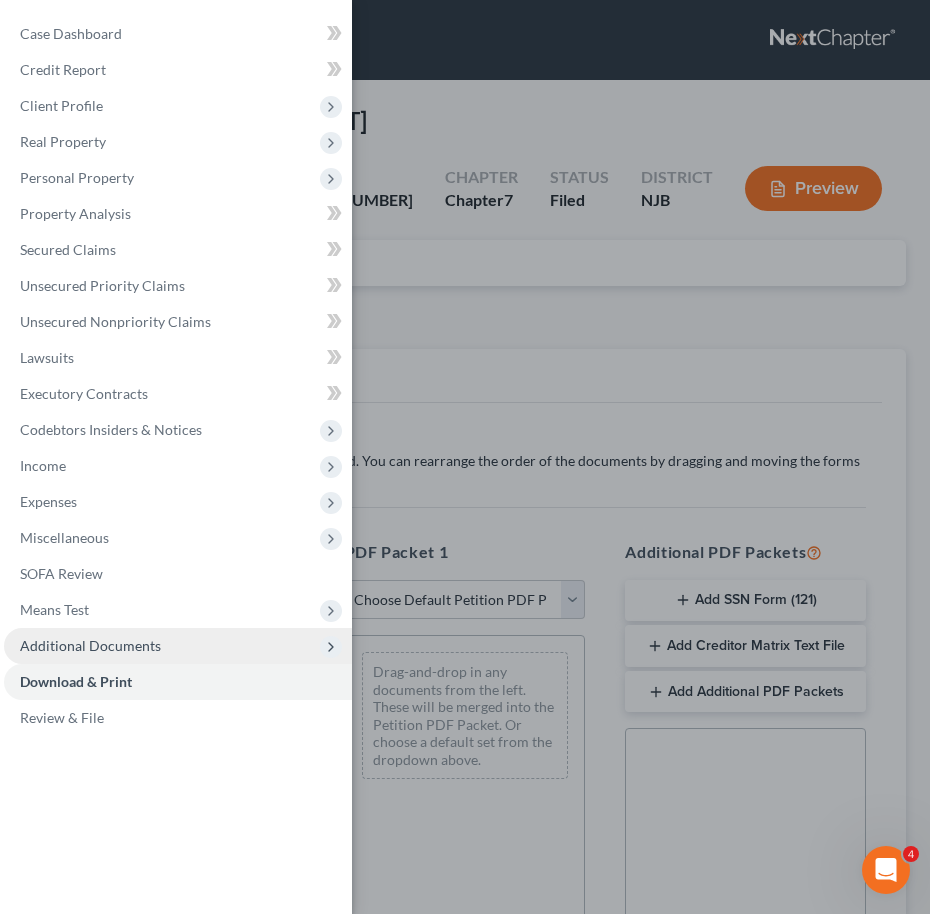 click on "Additional Documents" at bounding box center [178, 646] 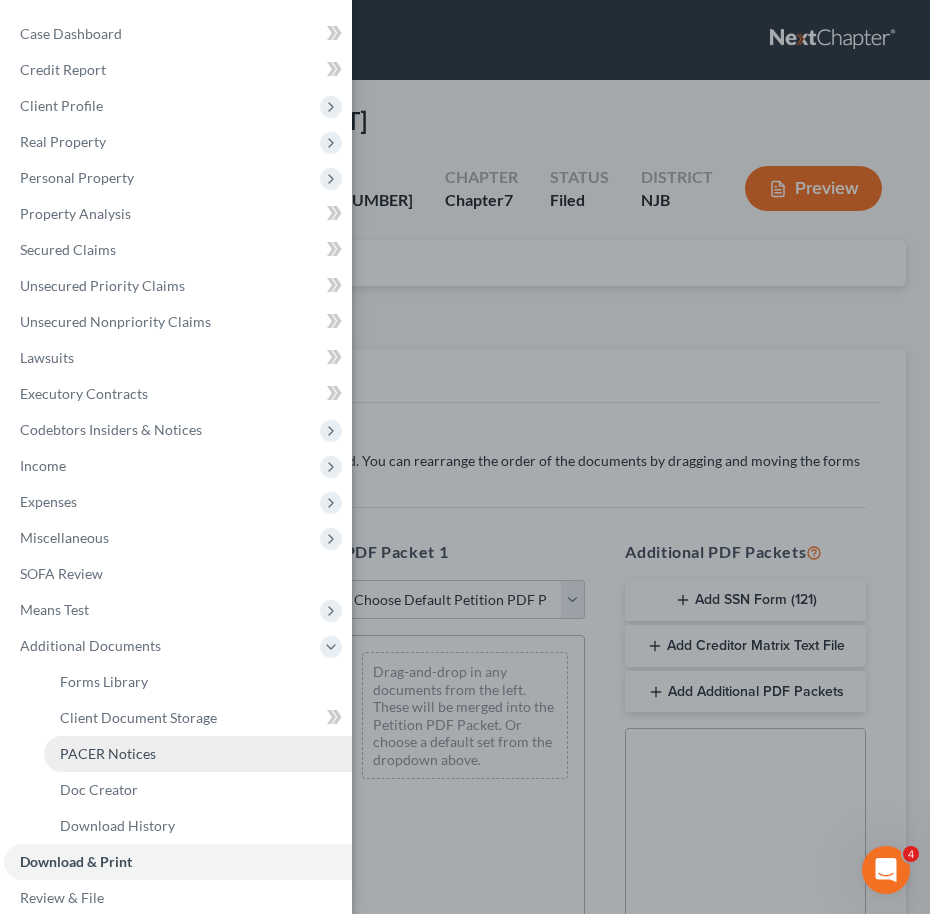 click on "PACER Notices" at bounding box center [198, 754] 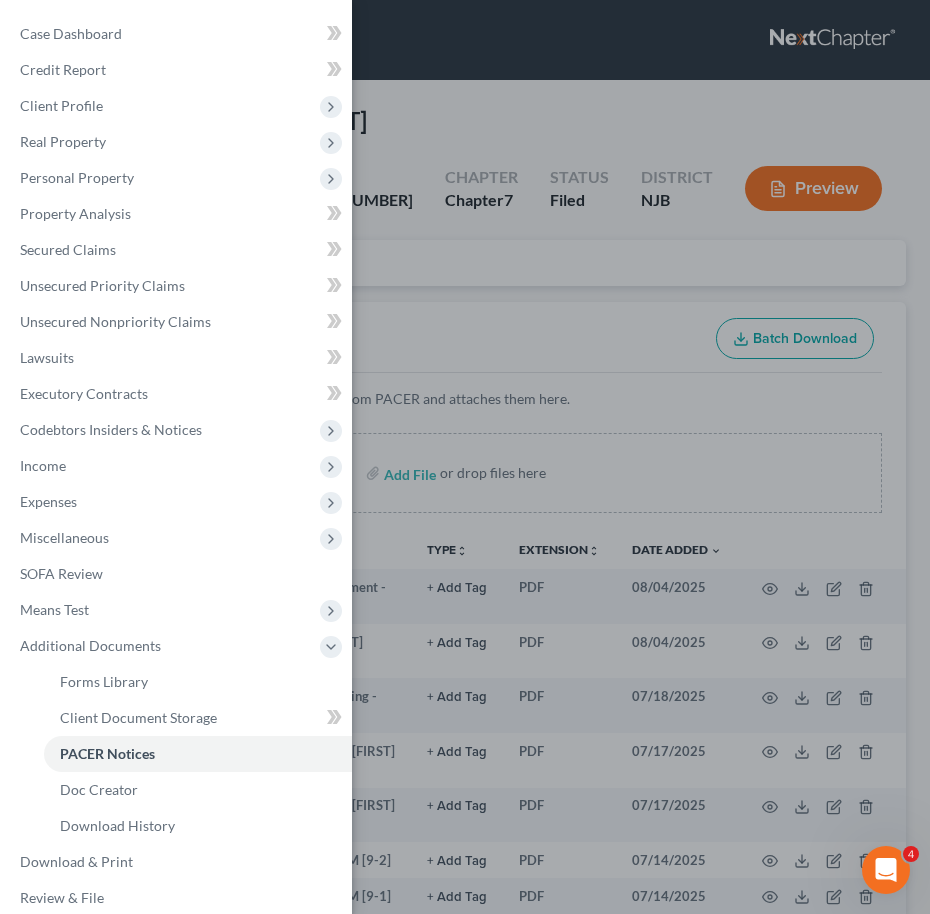 click on "Case Dashboard
Payments
Invoices
Payments
Payments
Credit Report
Client Profile" at bounding box center (465, 457) 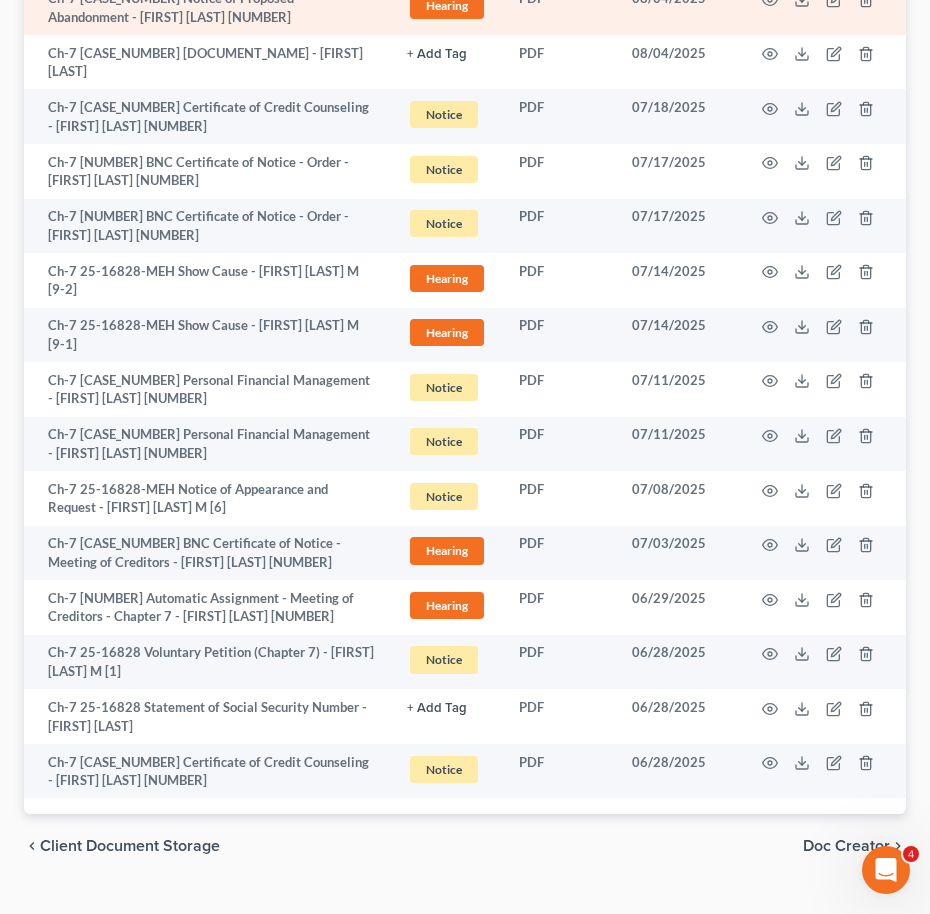 scroll, scrollTop: 588, scrollLeft: 0, axis: vertical 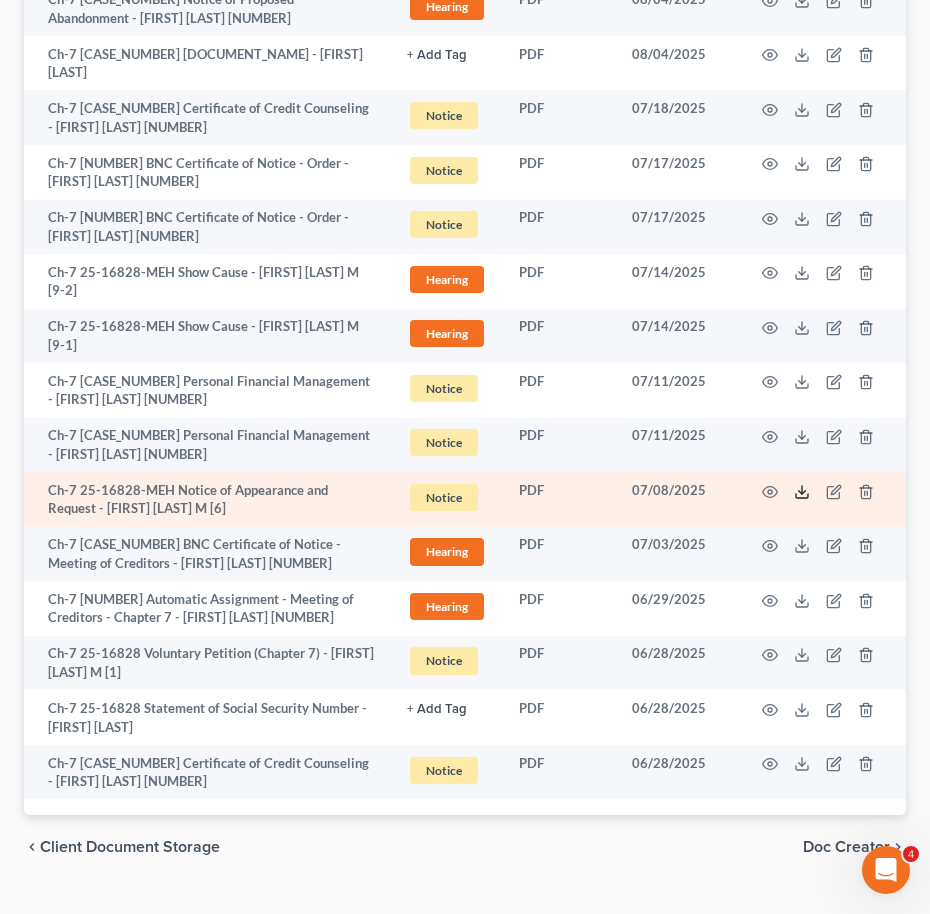 click 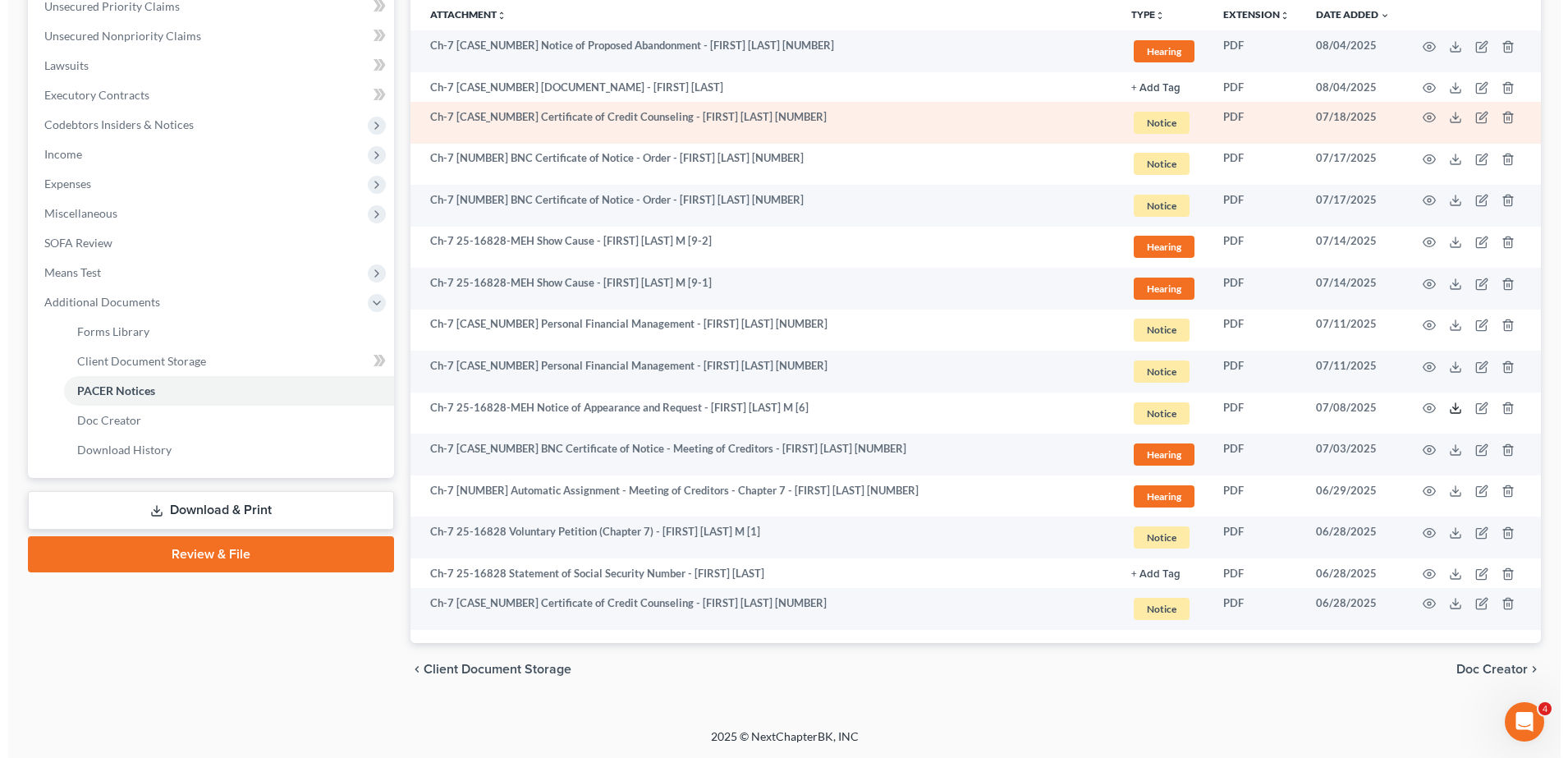 scroll, scrollTop: 0, scrollLeft: 0, axis: both 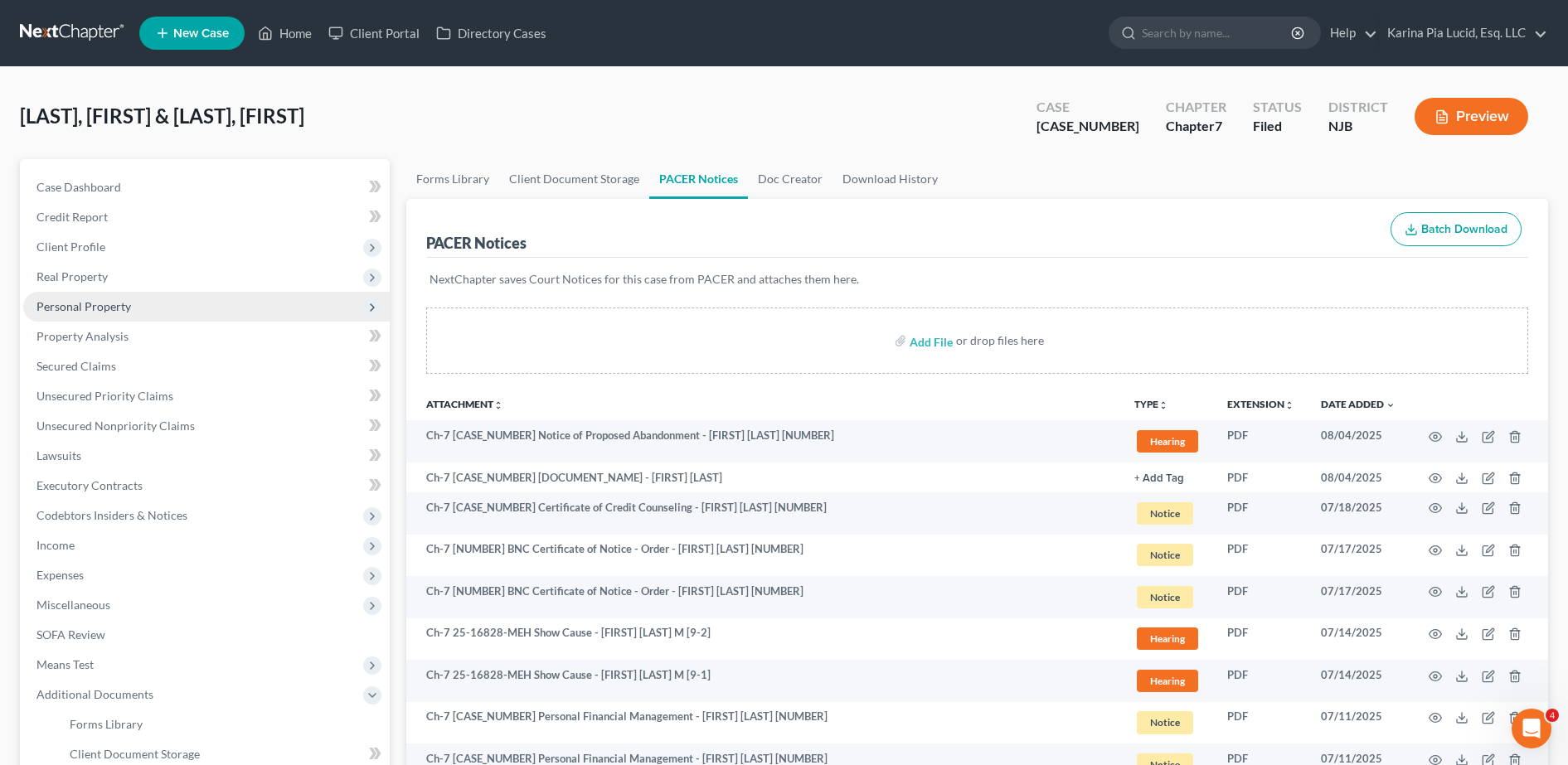 click on "Personal Property" at bounding box center [206, 307] 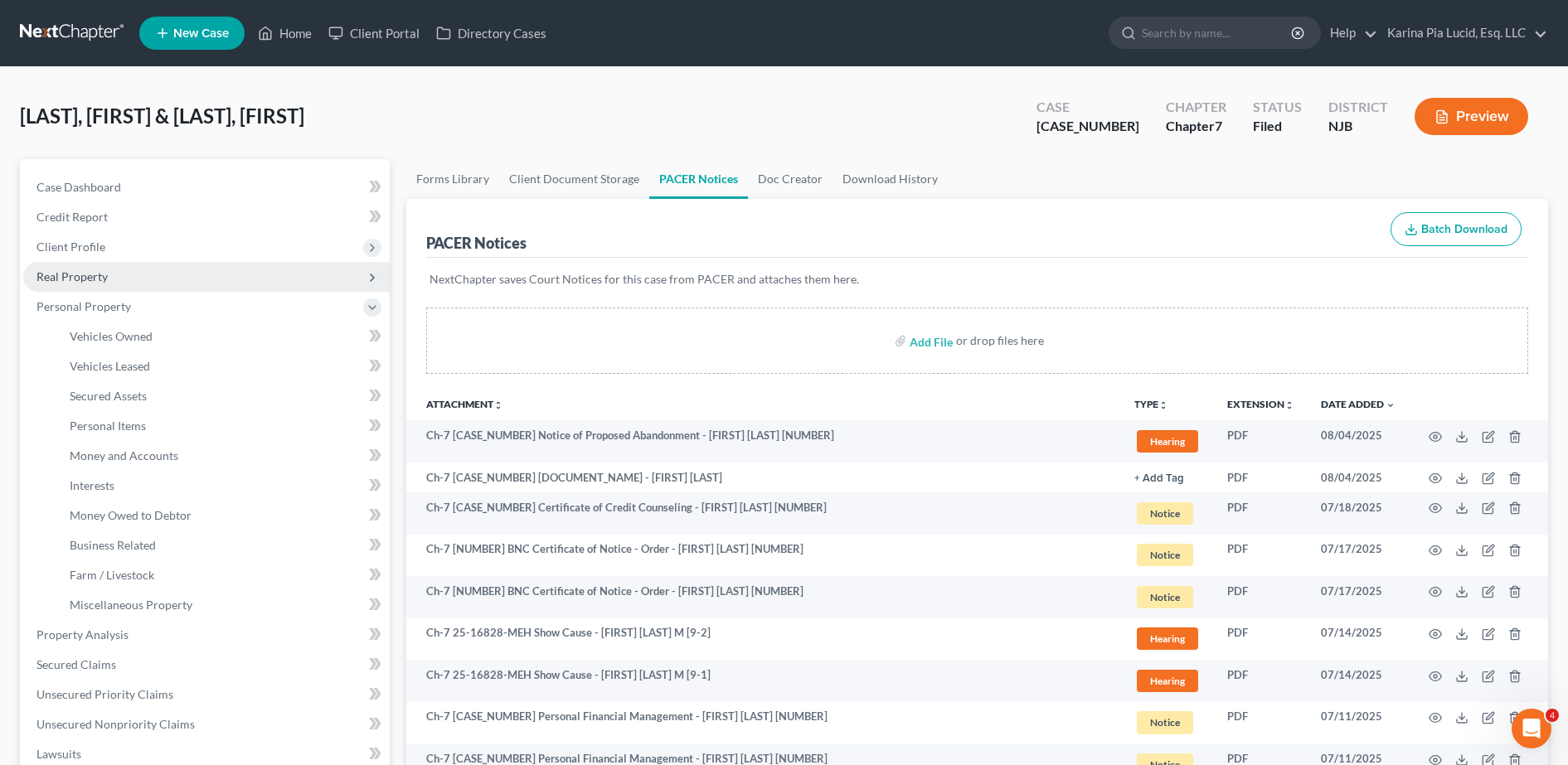 click on "Real Property" at bounding box center [206, 277] 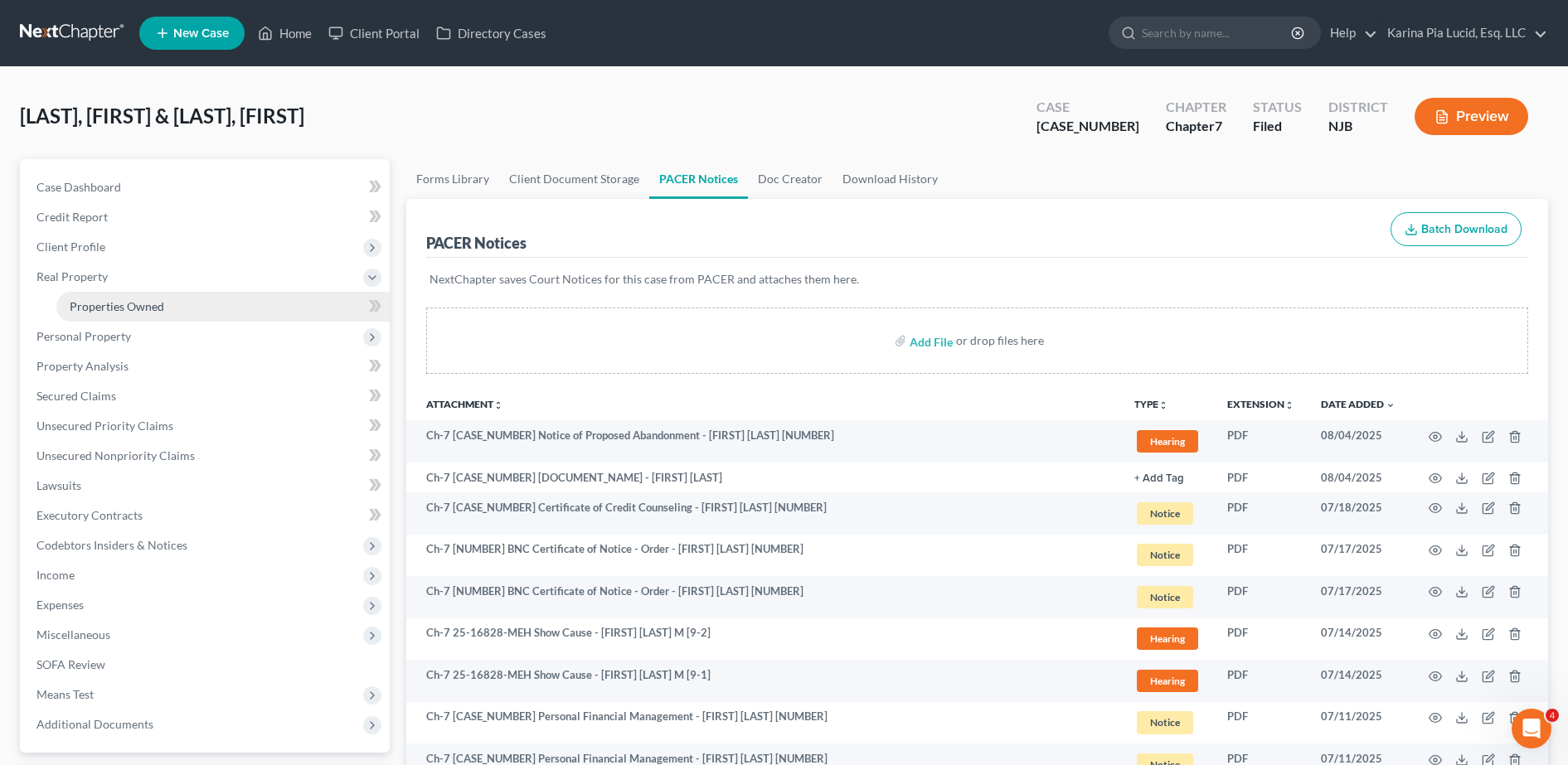 click on "Properties Owned" at bounding box center [117, 306] 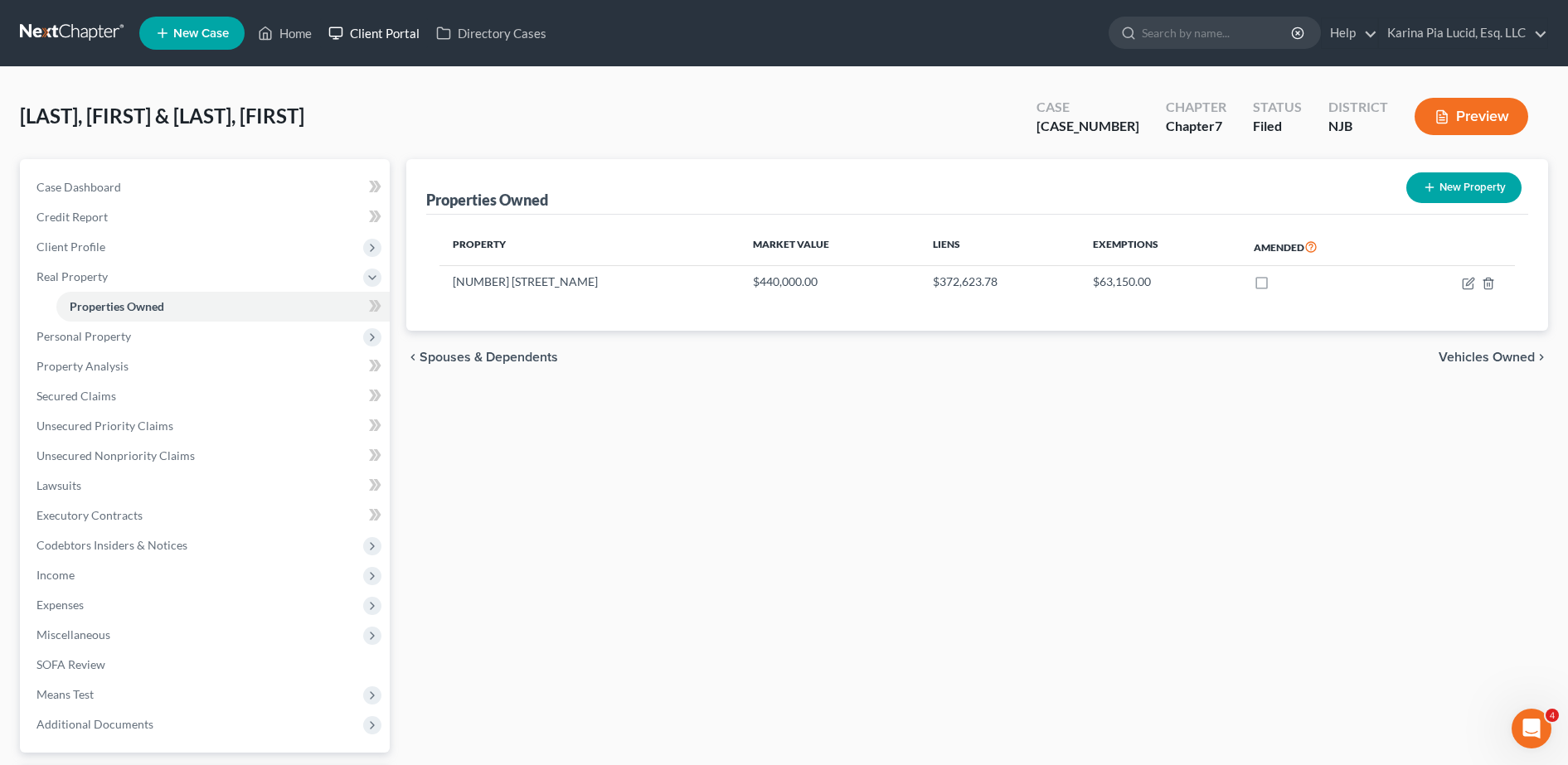 click on "Client Portal" at bounding box center [374, 33] 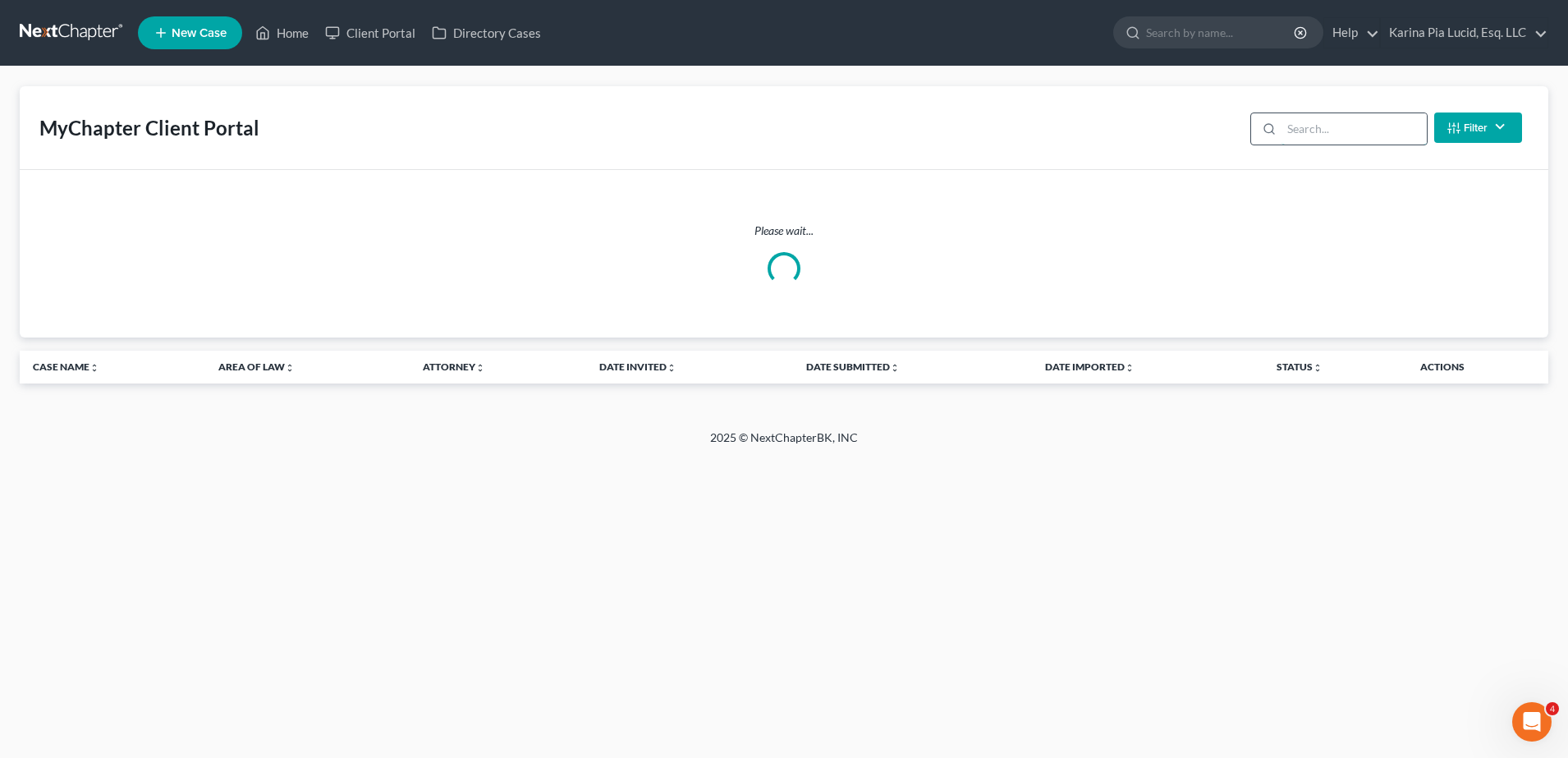 click at bounding box center (1354, 129) 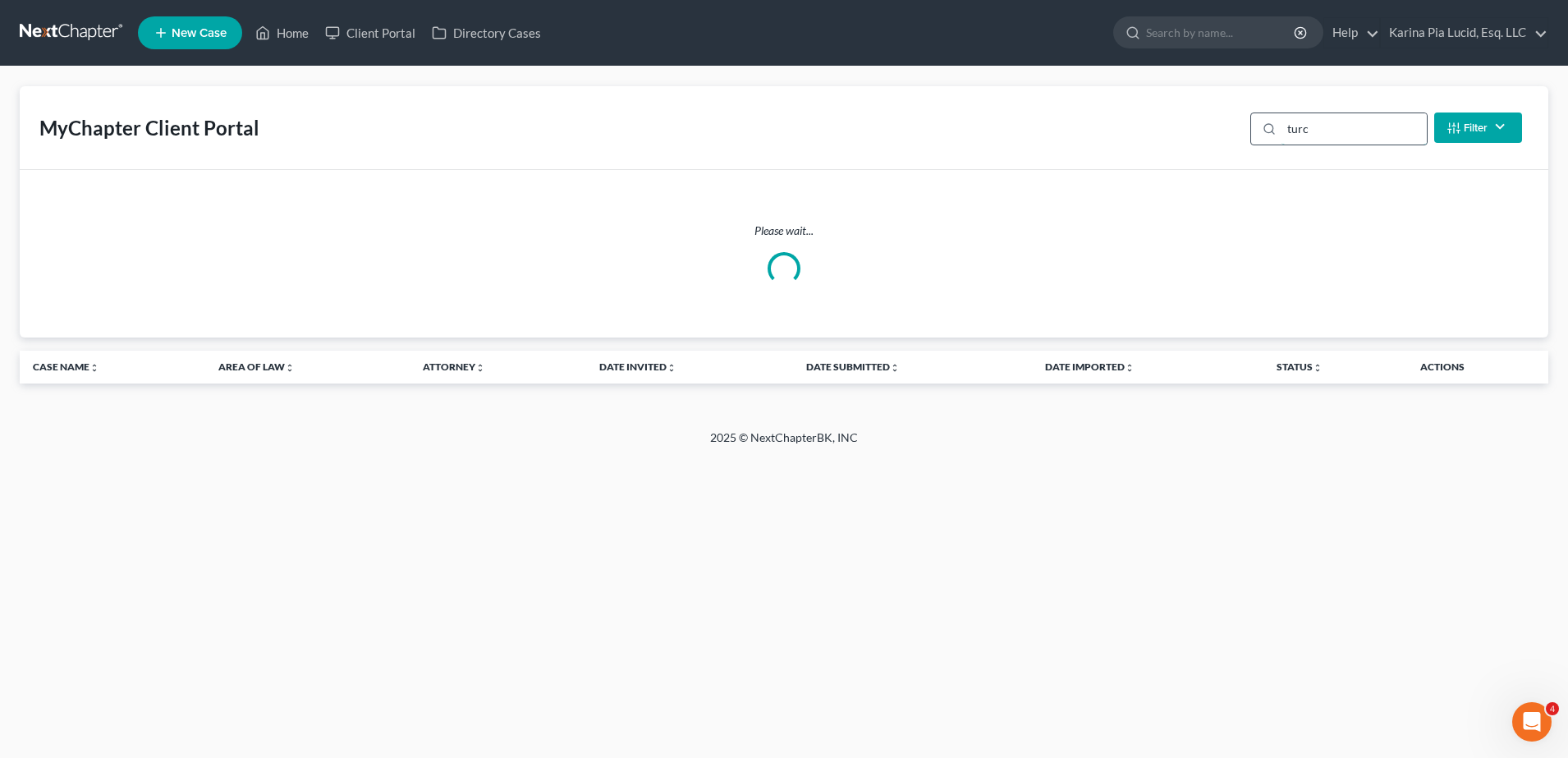 type on "[LAST]" 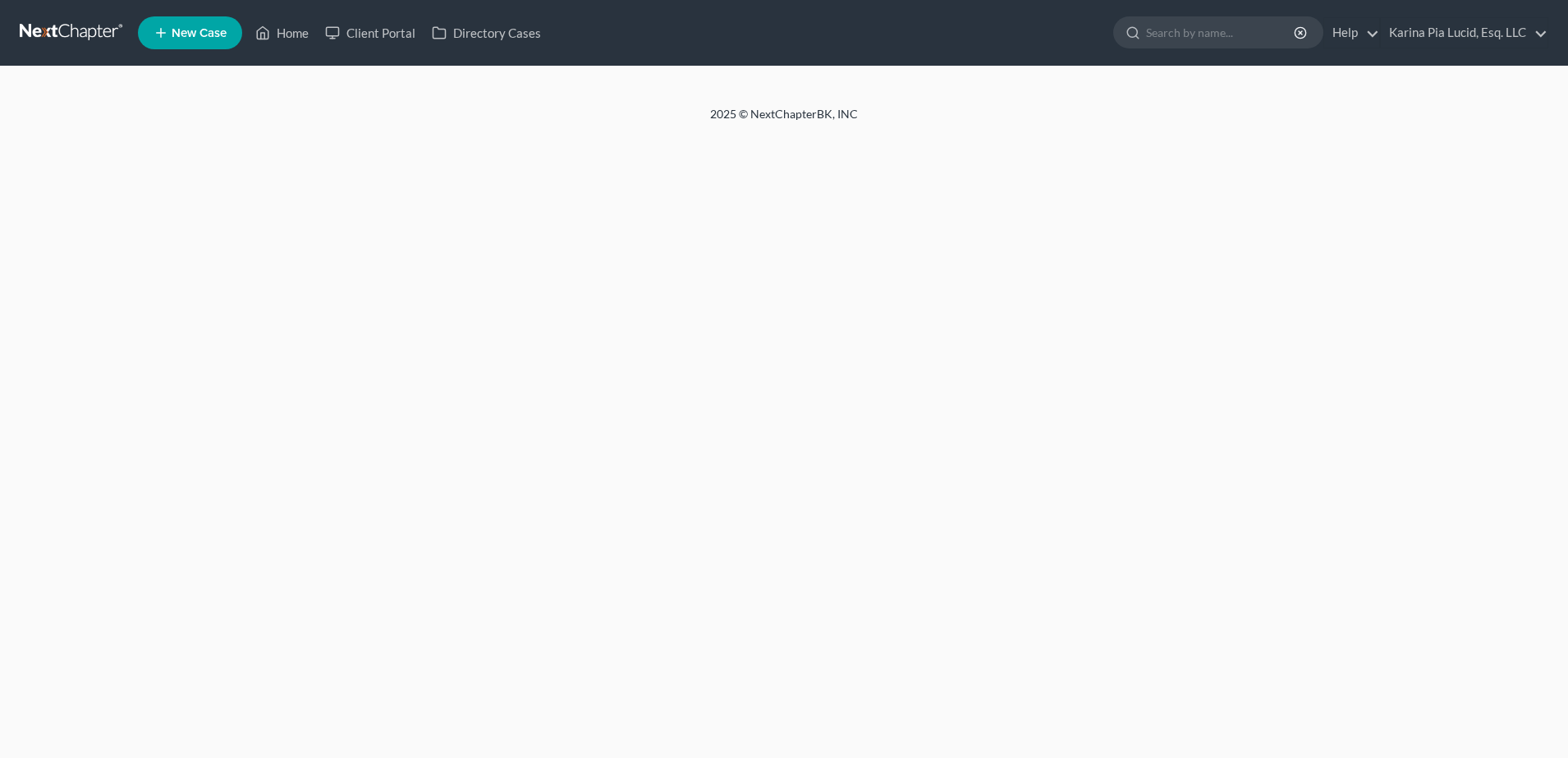 scroll, scrollTop: 0, scrollLeft: 0, axis: both 